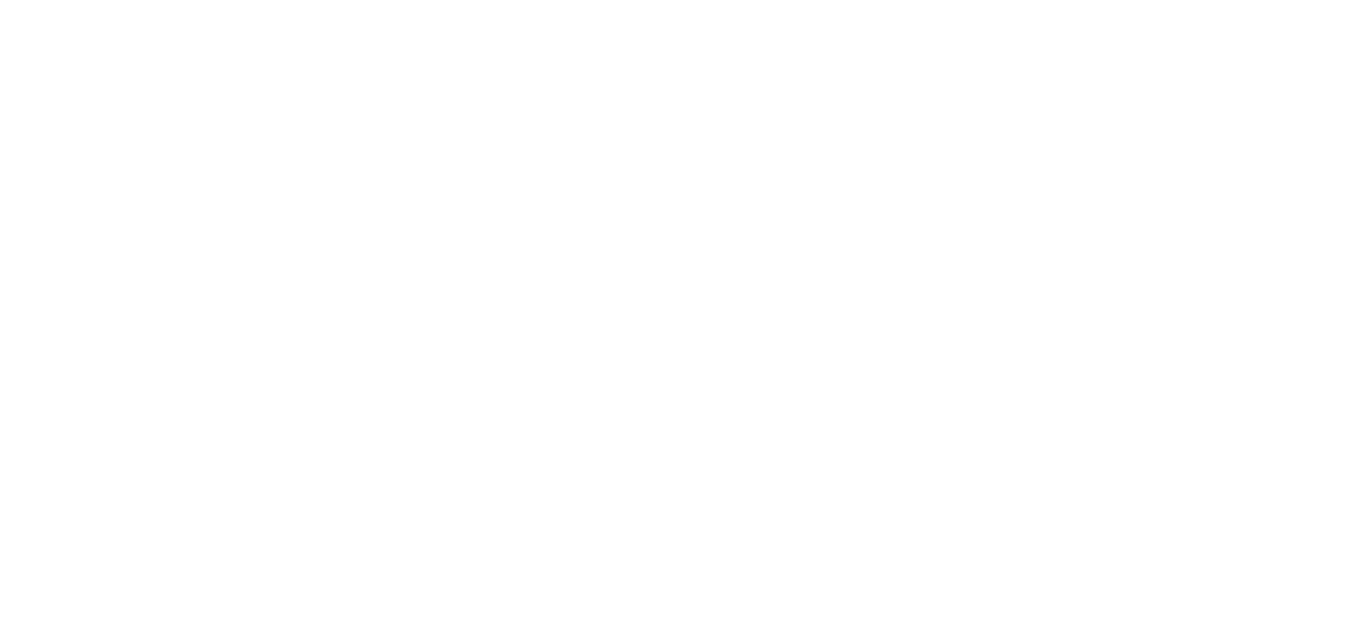scroll, scrollTop: 0, scrollLeft: 0, axis: both 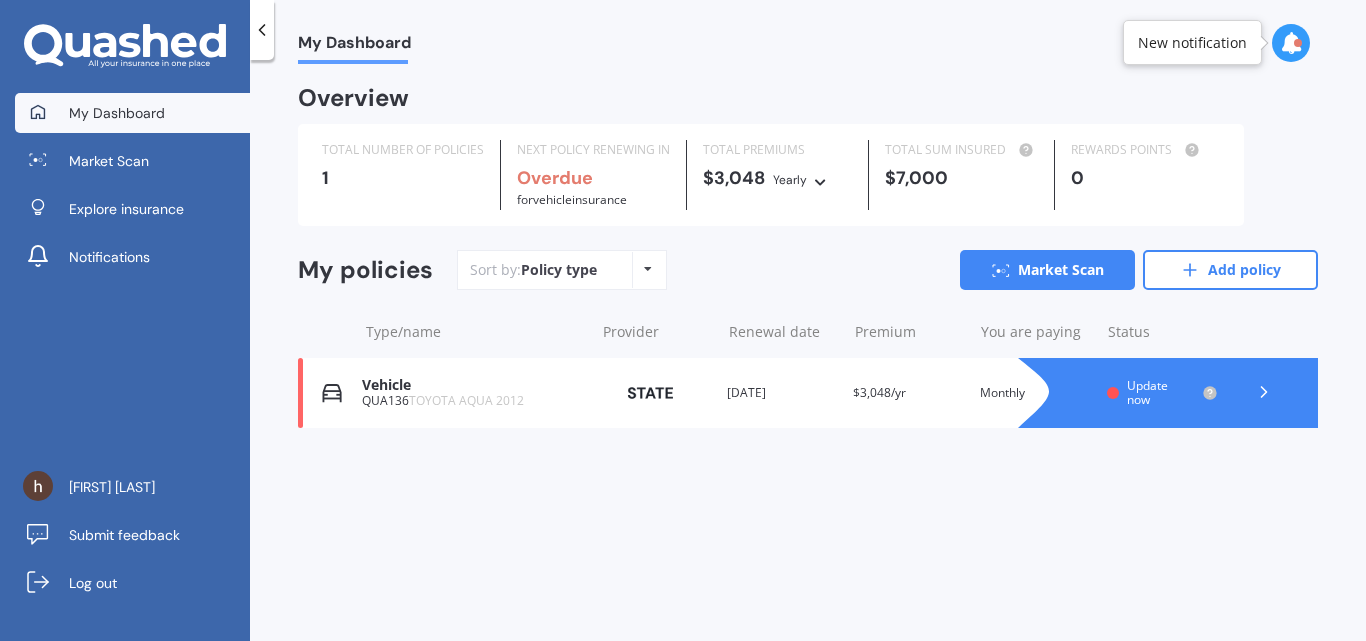 click on "Update now" at bounding box center [1147, 392] 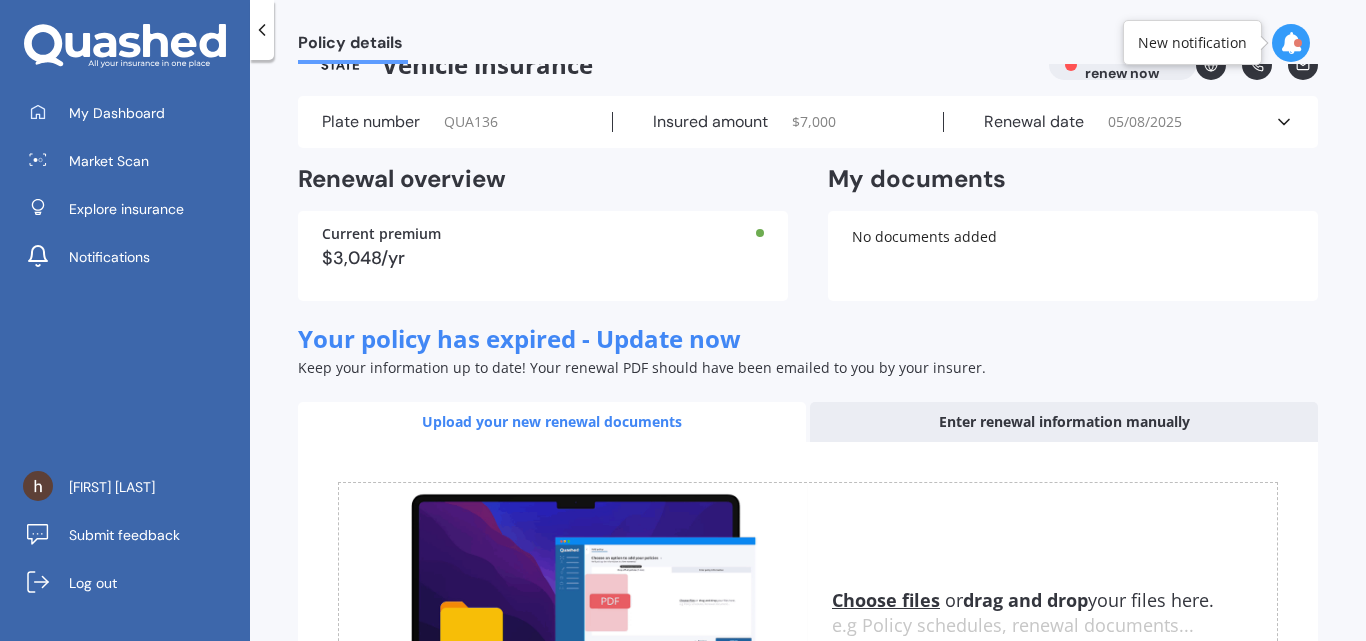 scroll, scrollTop: 0, scrollLeft: 0, axis: both 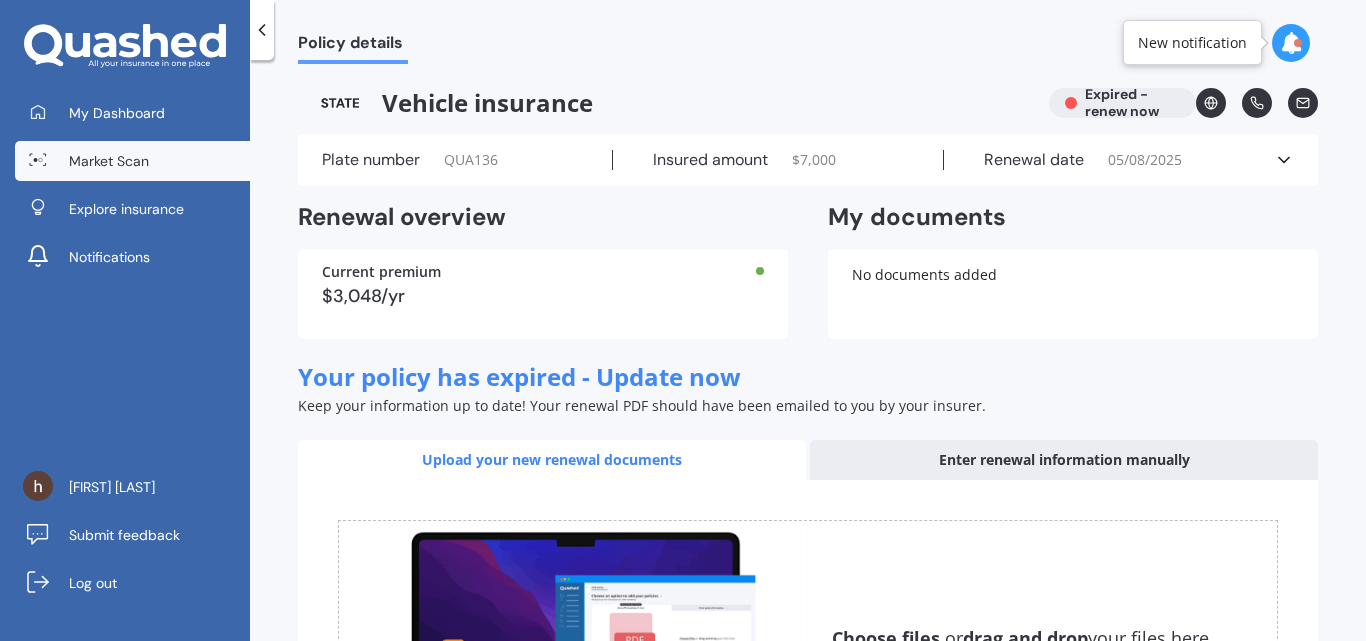 click on "Market Scan" at bounding box center (109, 161) 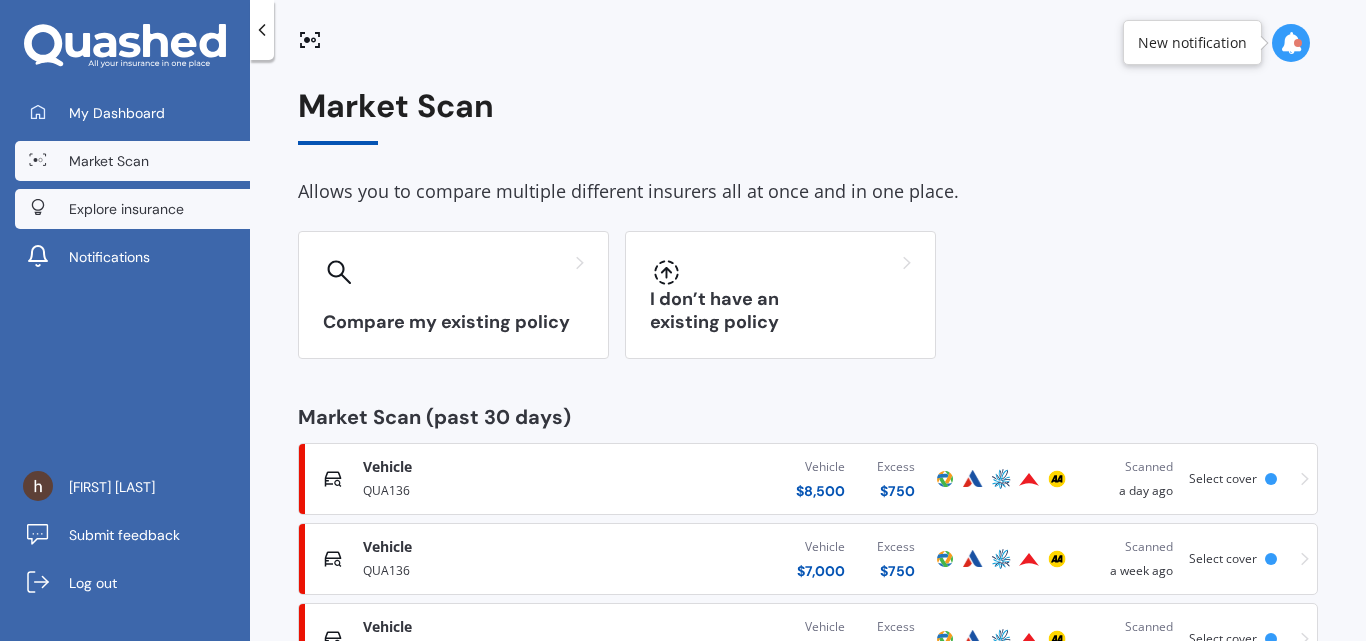 click on "Explore insurance" at bounding box center [126, 209] 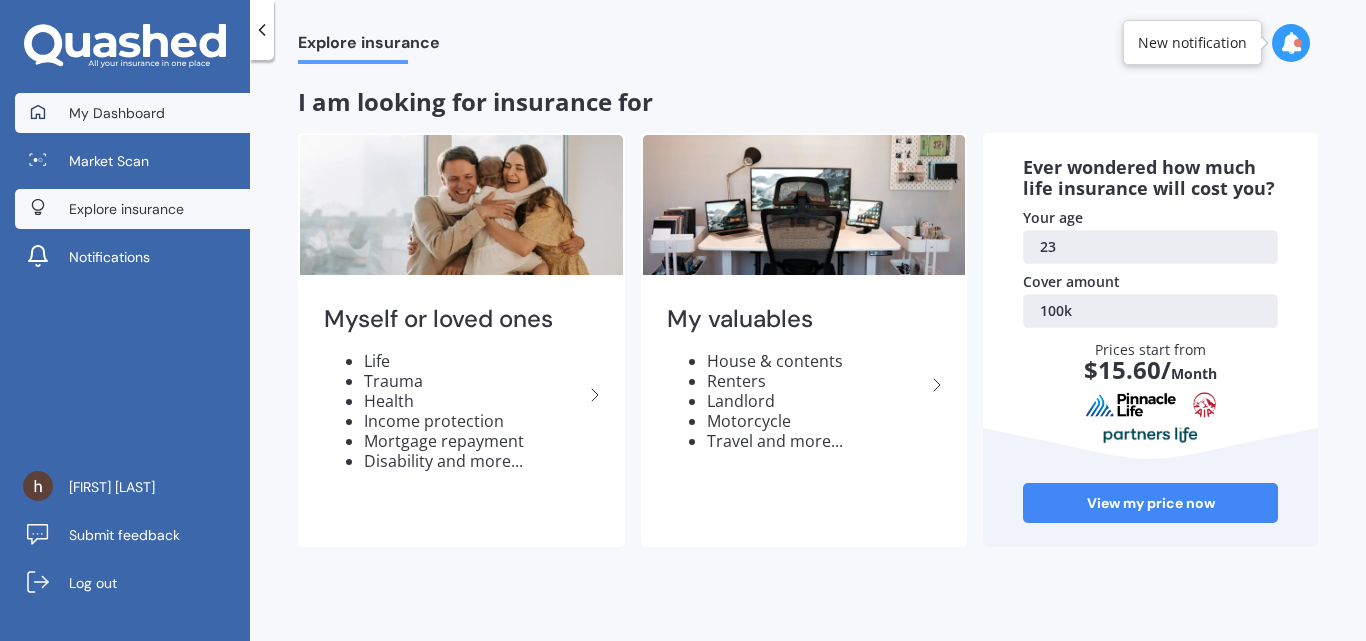 click on "My Dashboard" at bounding box center (117, 113) 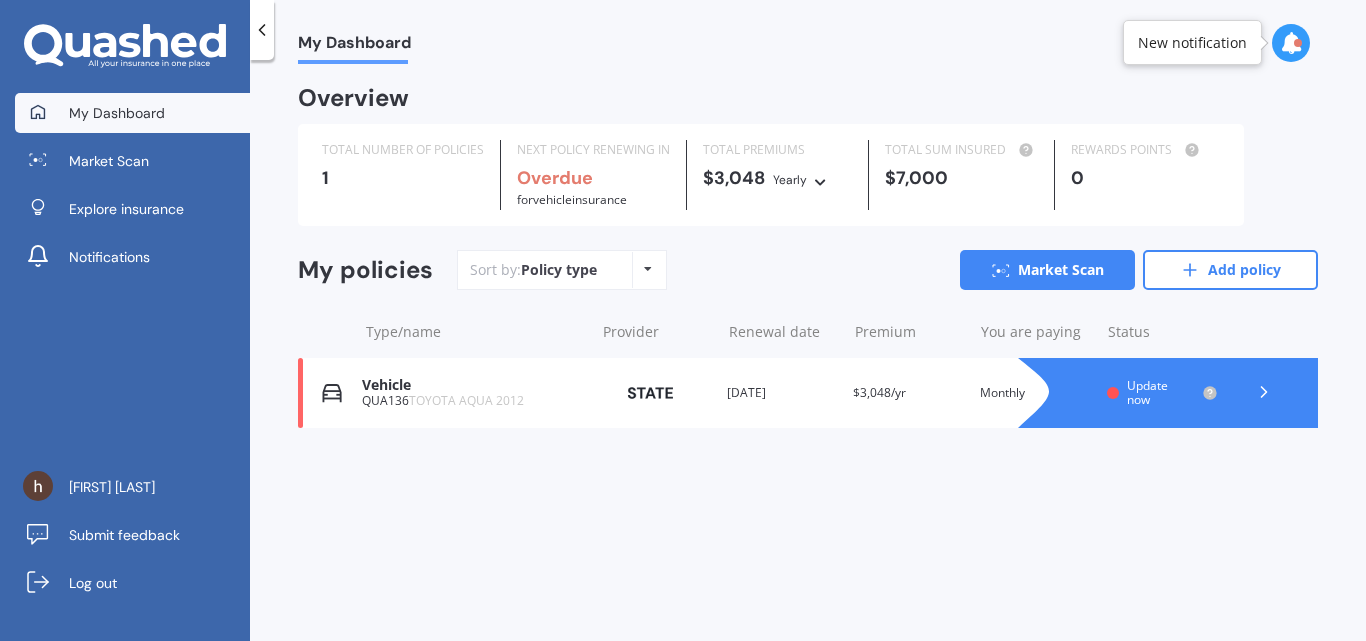 click at bounding box center [1188, 393] 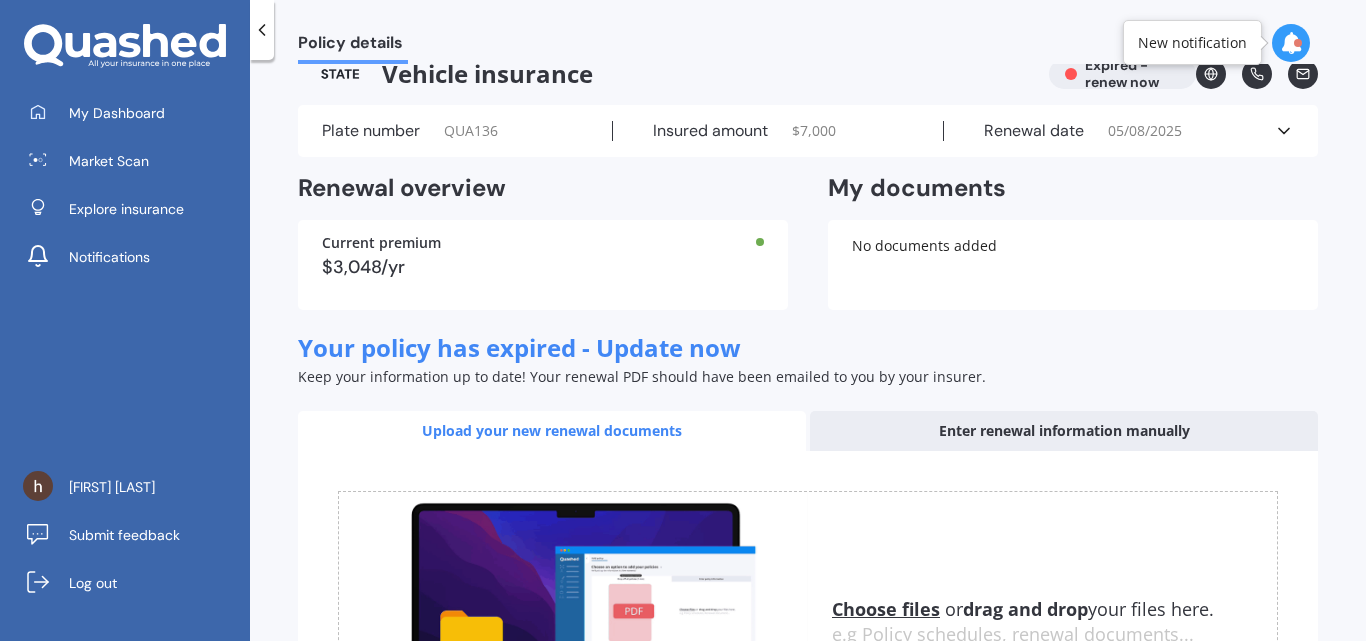 scroll, scrollTop: 0, scrollLeft: 0, axis: both 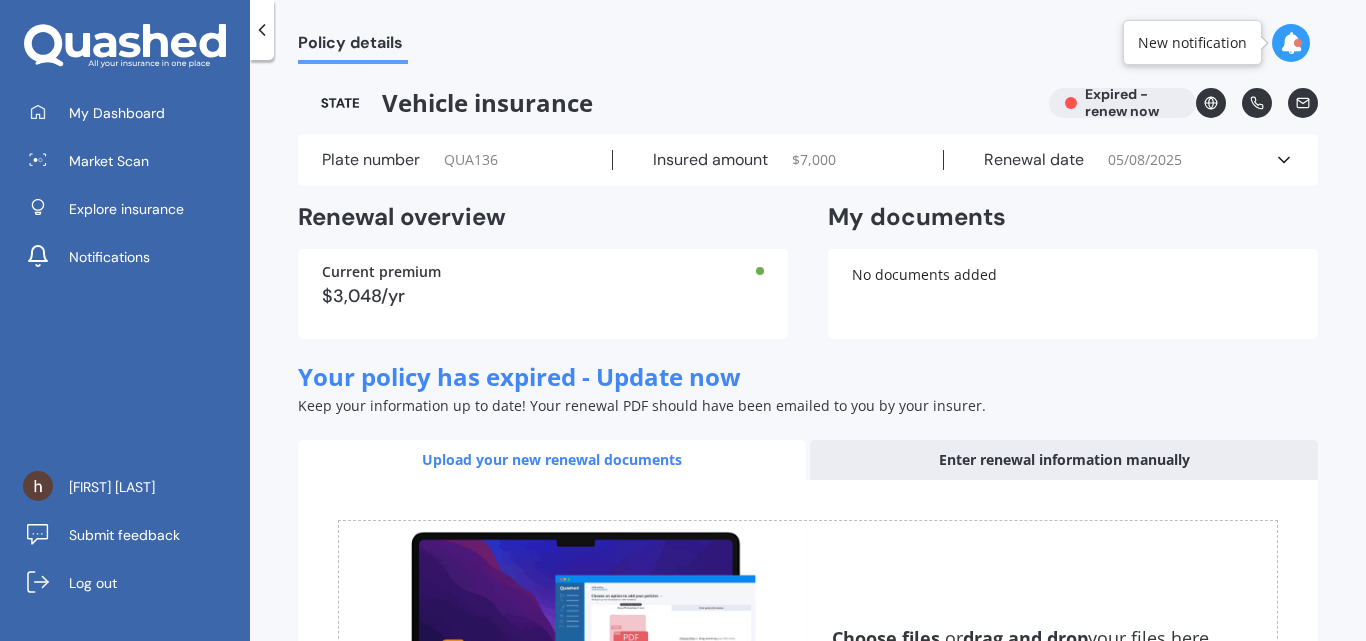 click on "Vehicle insurance Expired - renew now Plate number QUA136 Insured amount $ 7,000 Renewal date [DATE] See more   Renewal overview Current premium $3,048/yr My documents Uploading You currently have no documents stored here Choose files   or  drag and drop  your files here. Choose files or photos e.g Policy schedules, renewal documents... The file name   already exists, would you like to replace it? Confirm Cancel No documents added Your policy has expired - Update now Keep your information up to date! Your renewal PDF should have been emailed to you by your insurer. Upload your new renewal documents Enter renewal information manually Uploading Choose files   or  drag and drop  your files here. Choose files or photos e.g Policy schedules, renewal documents... The file name   already exists, would you like to replace it? Confirm Cancel Back to dashboard Back to dashboard" at bounding box center [808, 486] 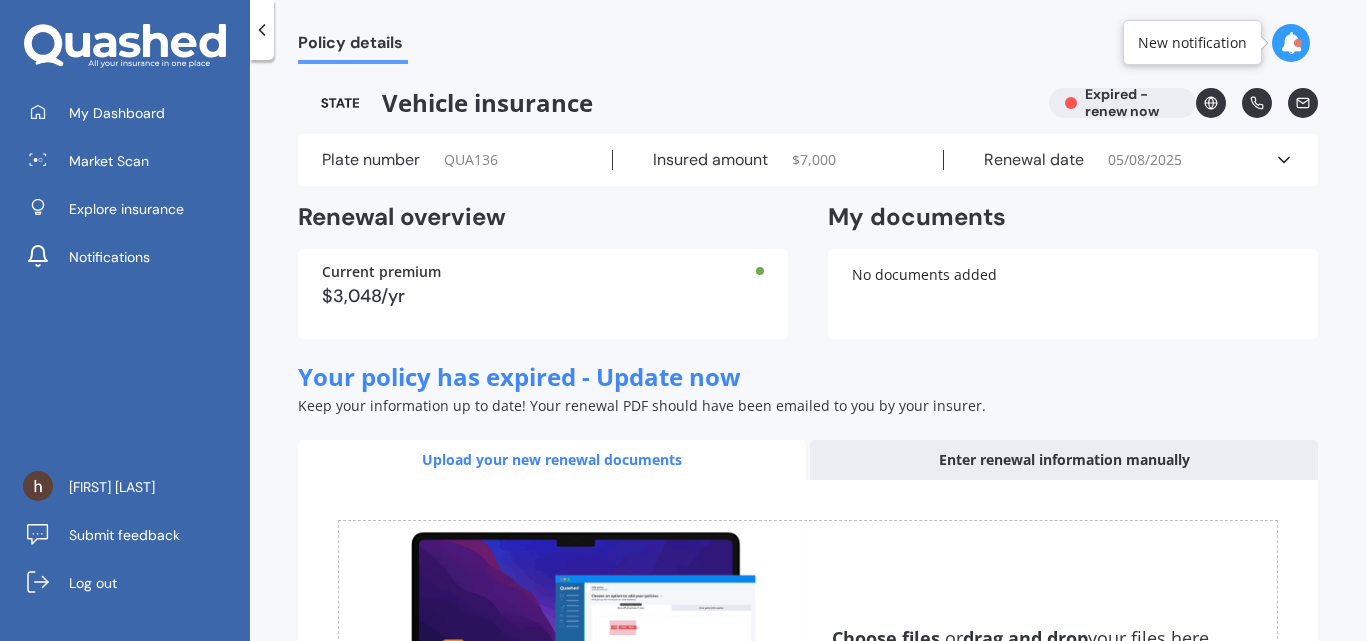 click on "Current premium $3,048/yr" at bounding box center (543, 294) 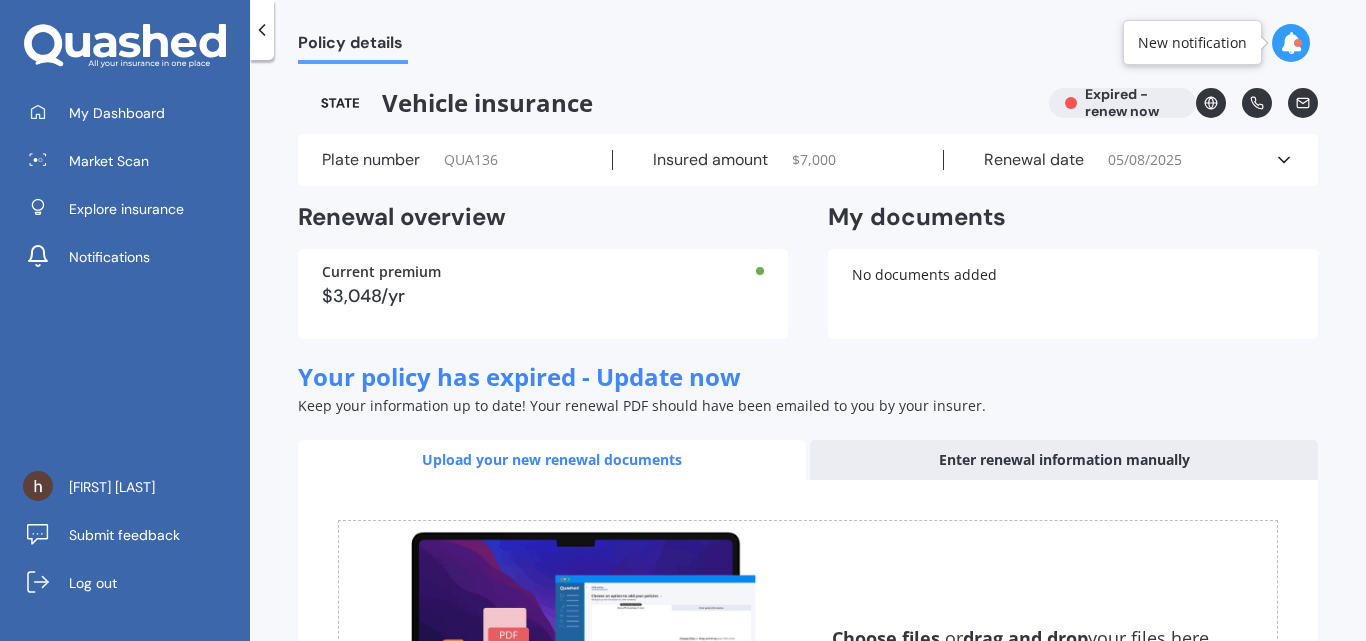 click on "Vehicle insurance Expired - renew now" at bounding box center (808, 103) 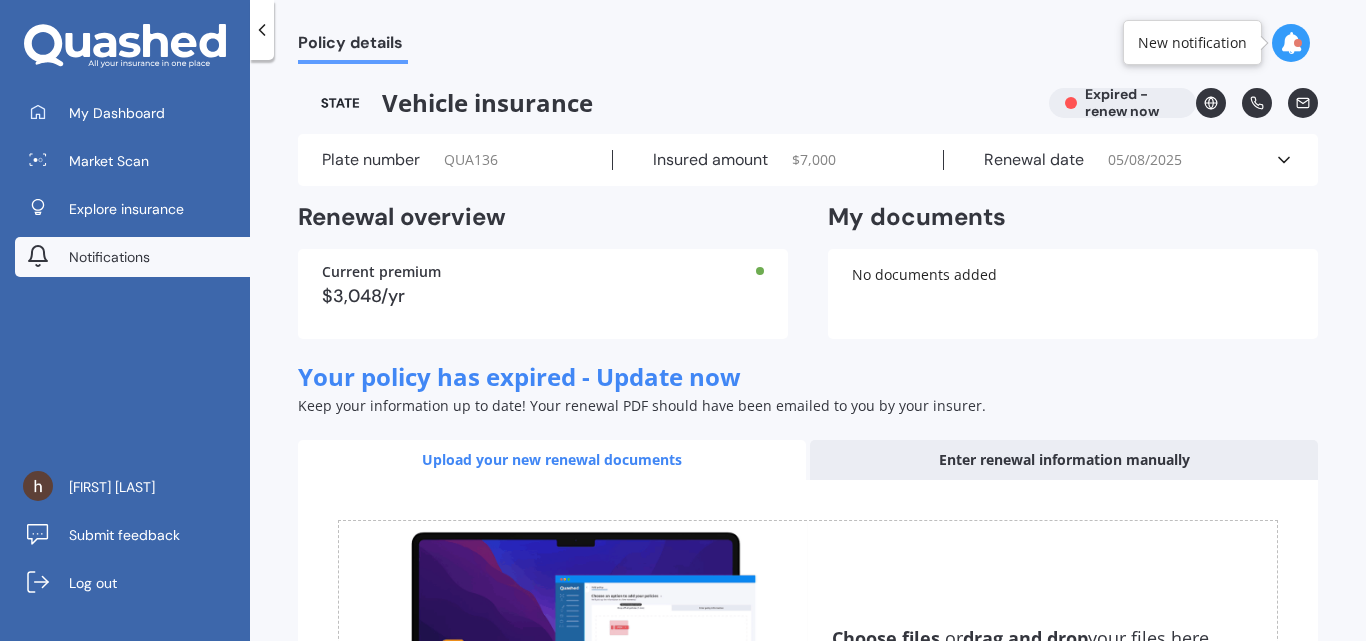 click on "Notifications" at bounding box center (132, 257) 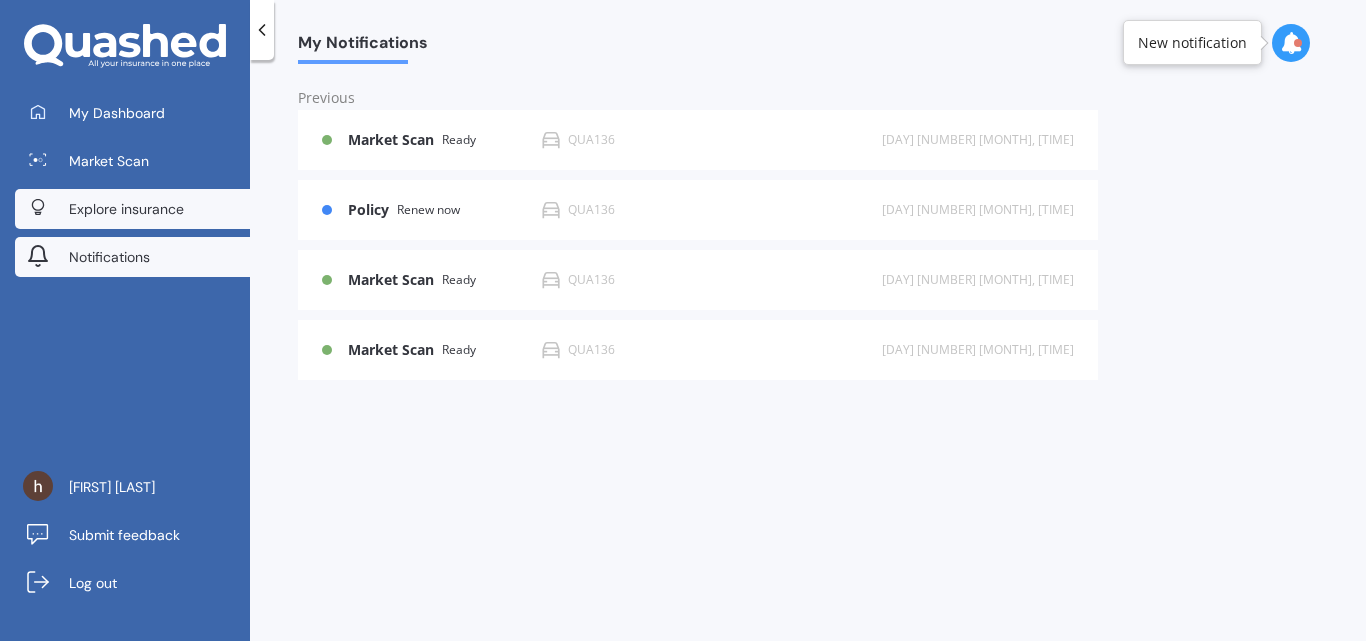 click on "Explore insurance" at bounding box center (126, 209) 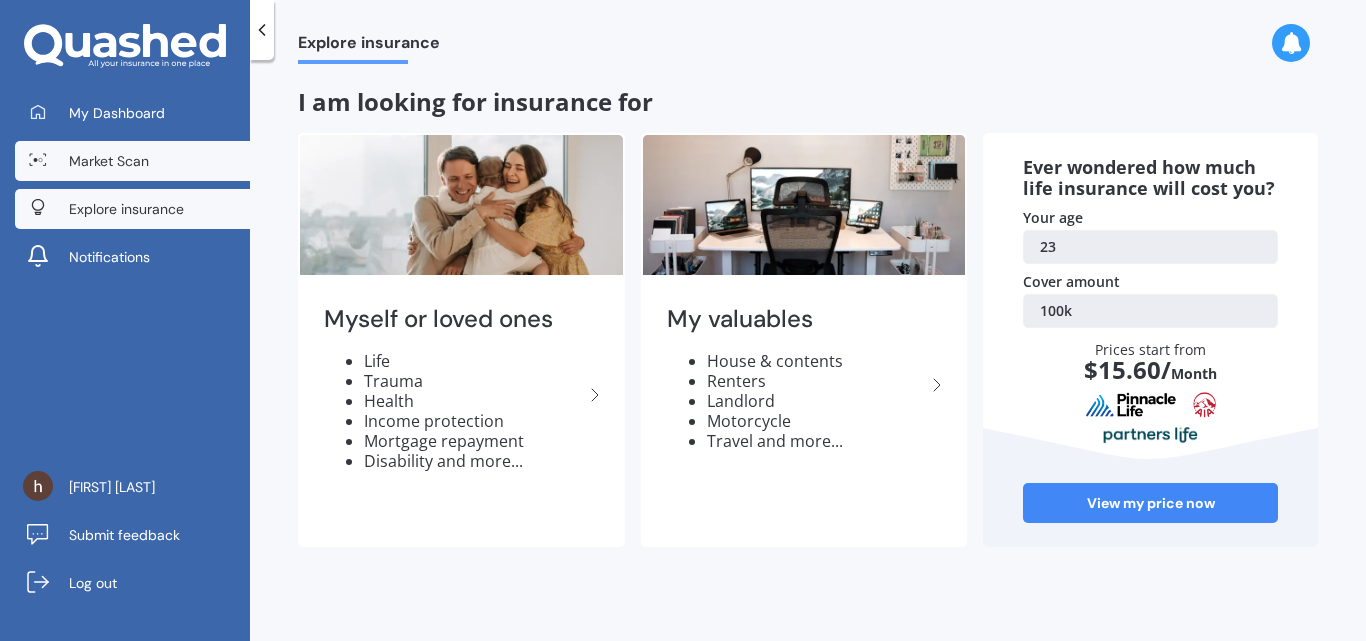click on "Market Scan" at bounding box center (109, 161) 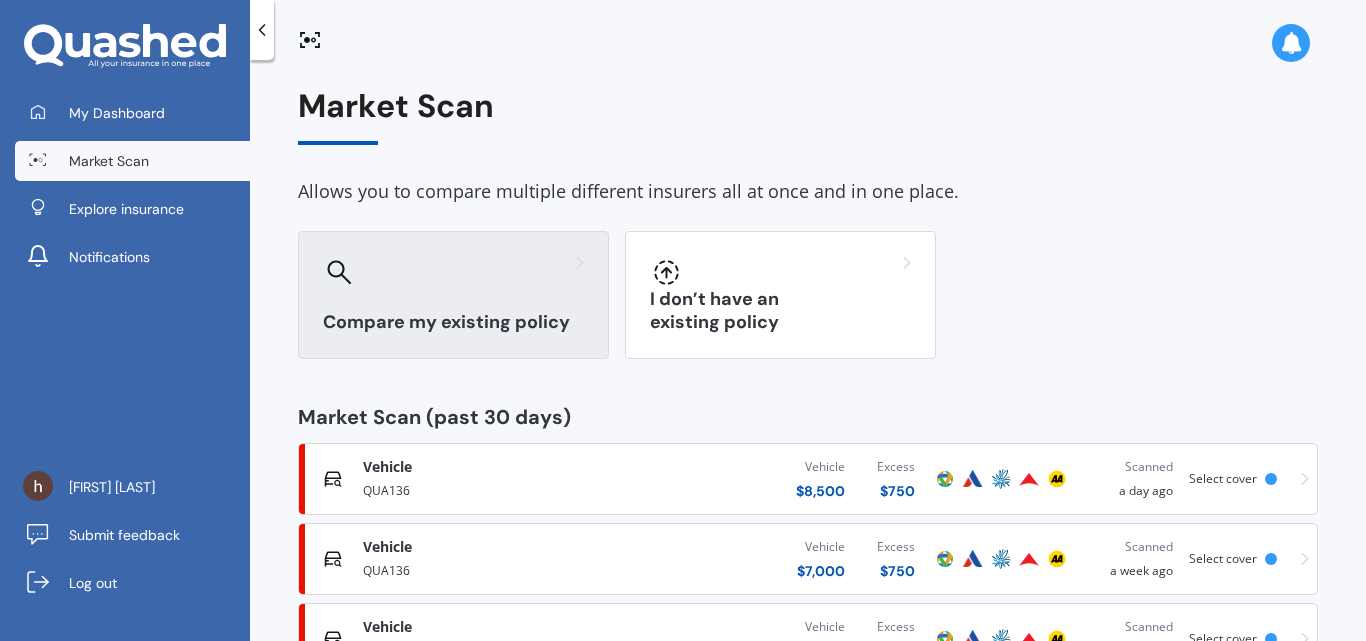 click on "Compare my existing policy" at bounding box center [453, 322] 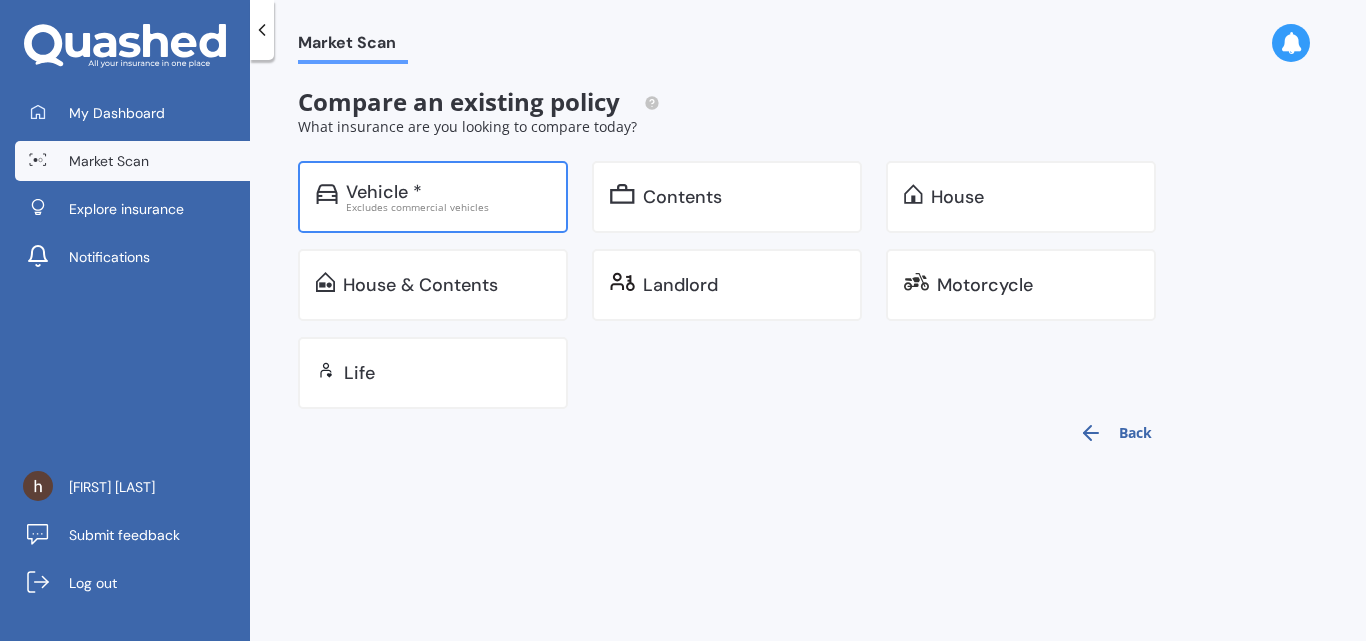click on "Excludes commercial vehicles" at bounding box center [448, 207] 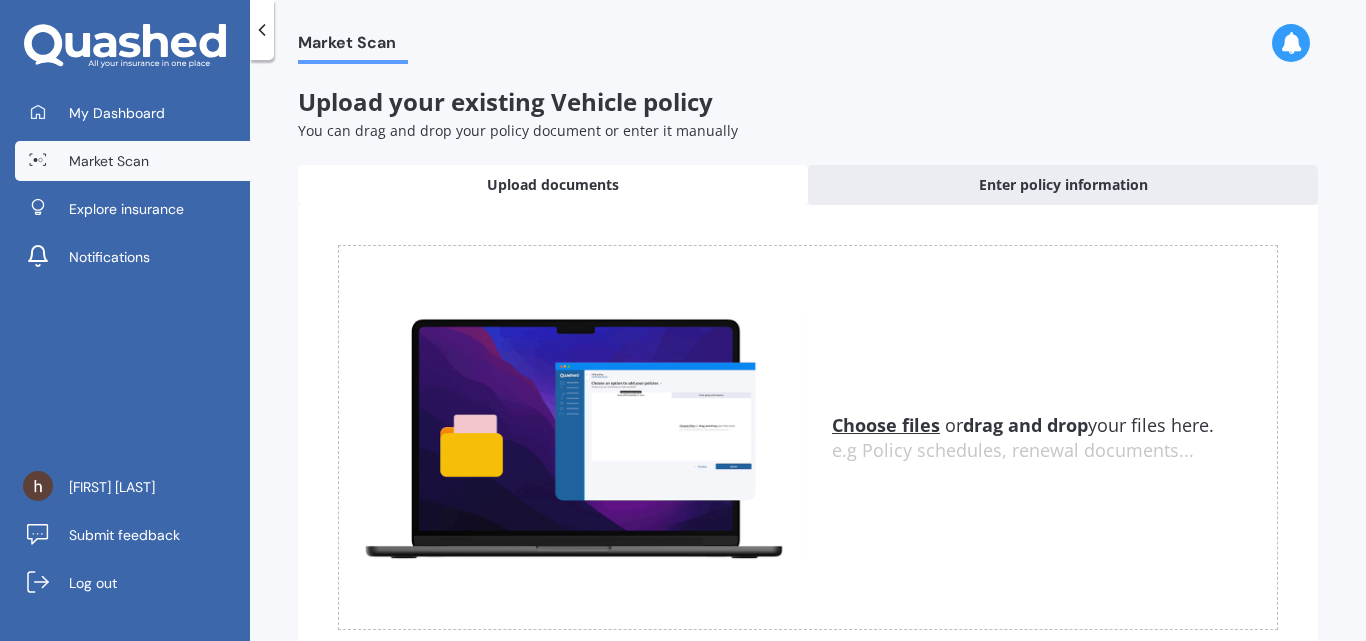 scroll, scrollTop: 3, scrollLeft: 0, axis: vertical 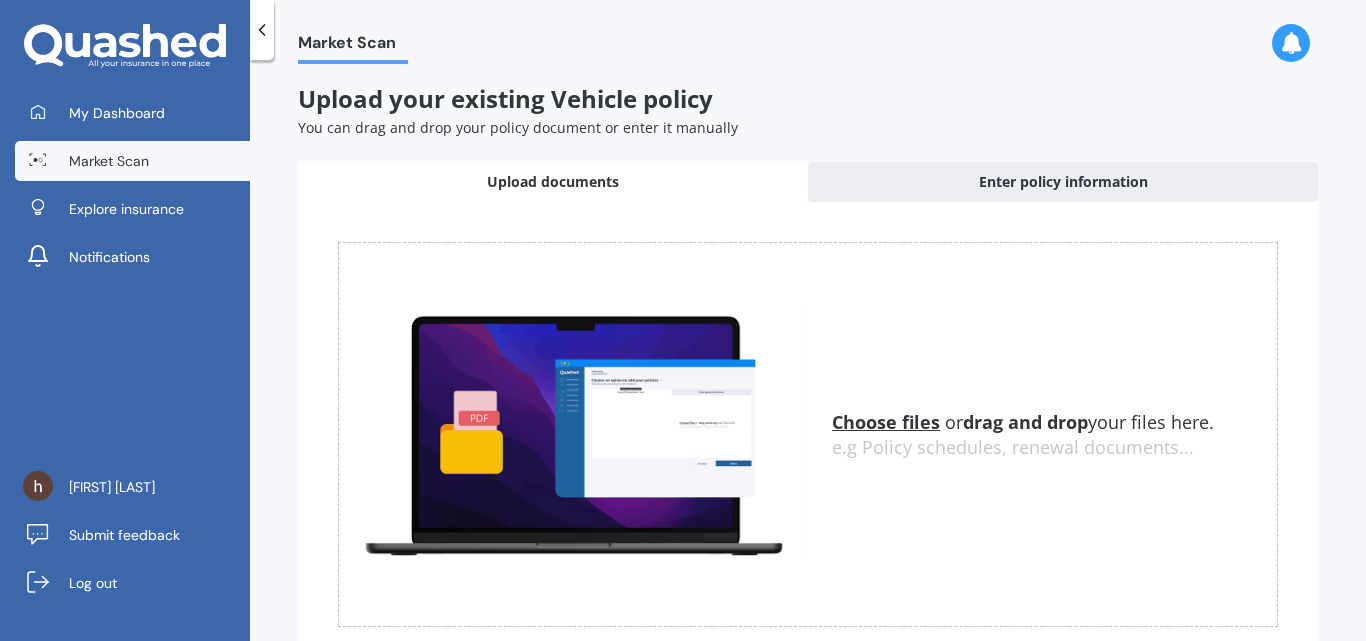 click on "Upload documents" at bounding box center (553, 182) 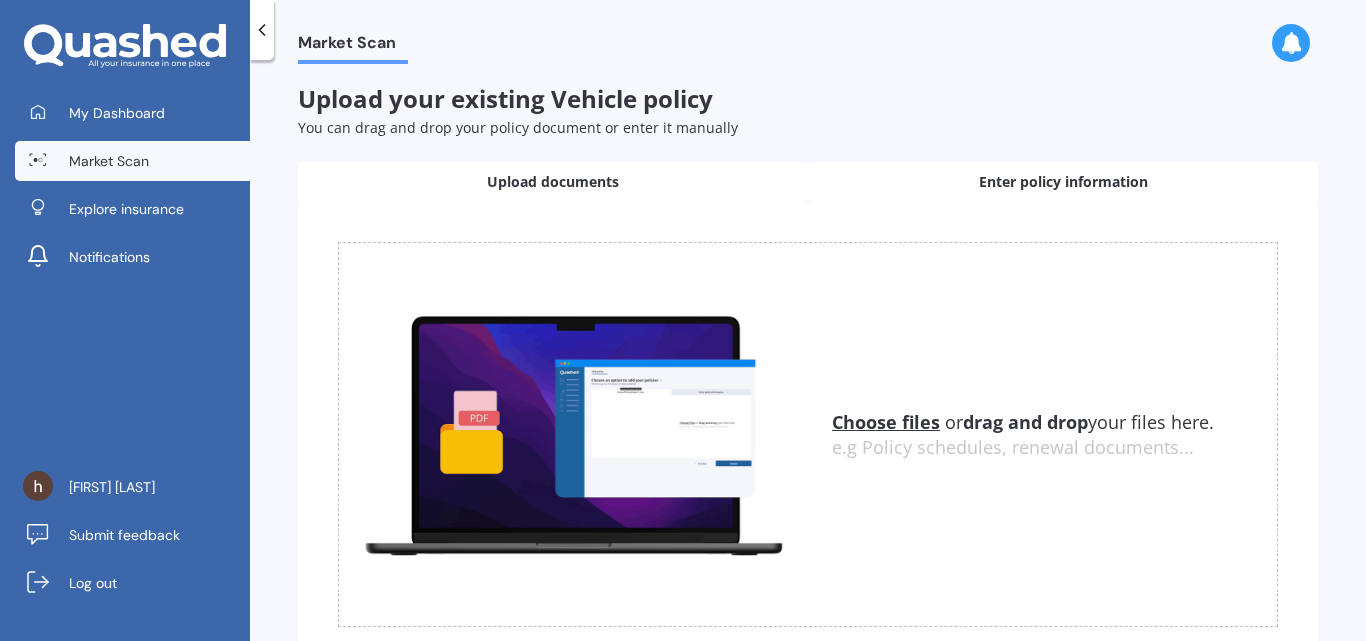 click on "Enter policy information" at bounding box center (1063, 182) 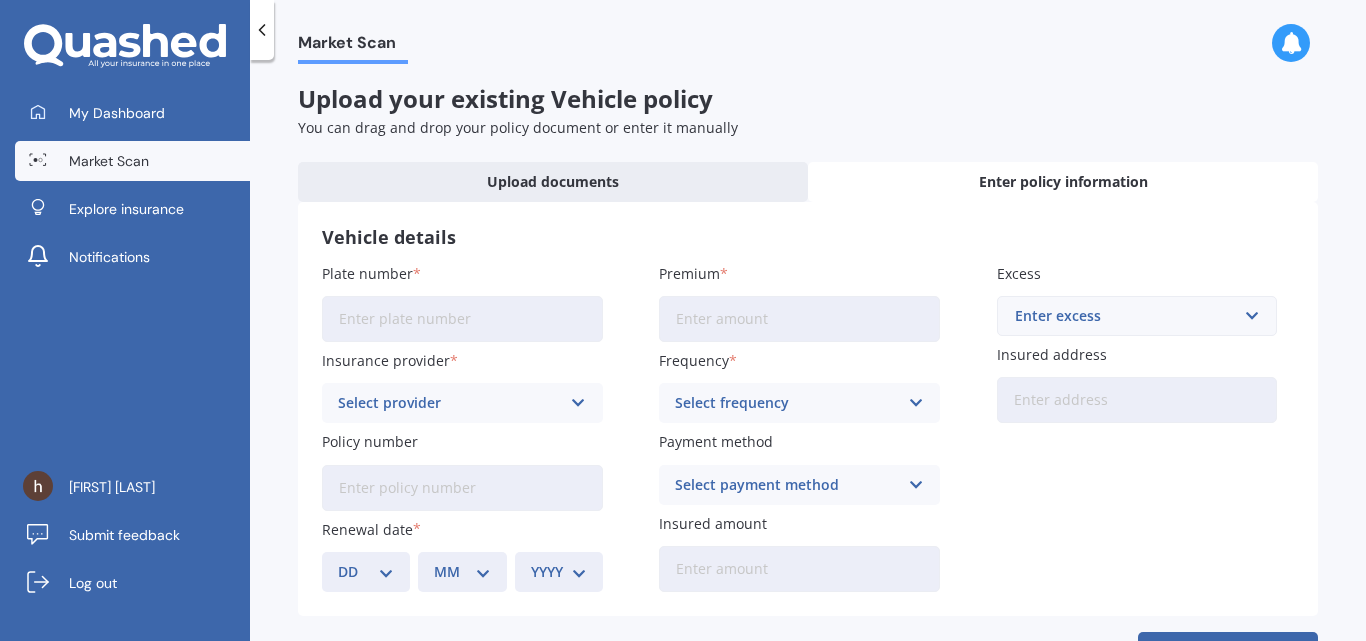 click on "Premium" at bounding box center [799, 319] 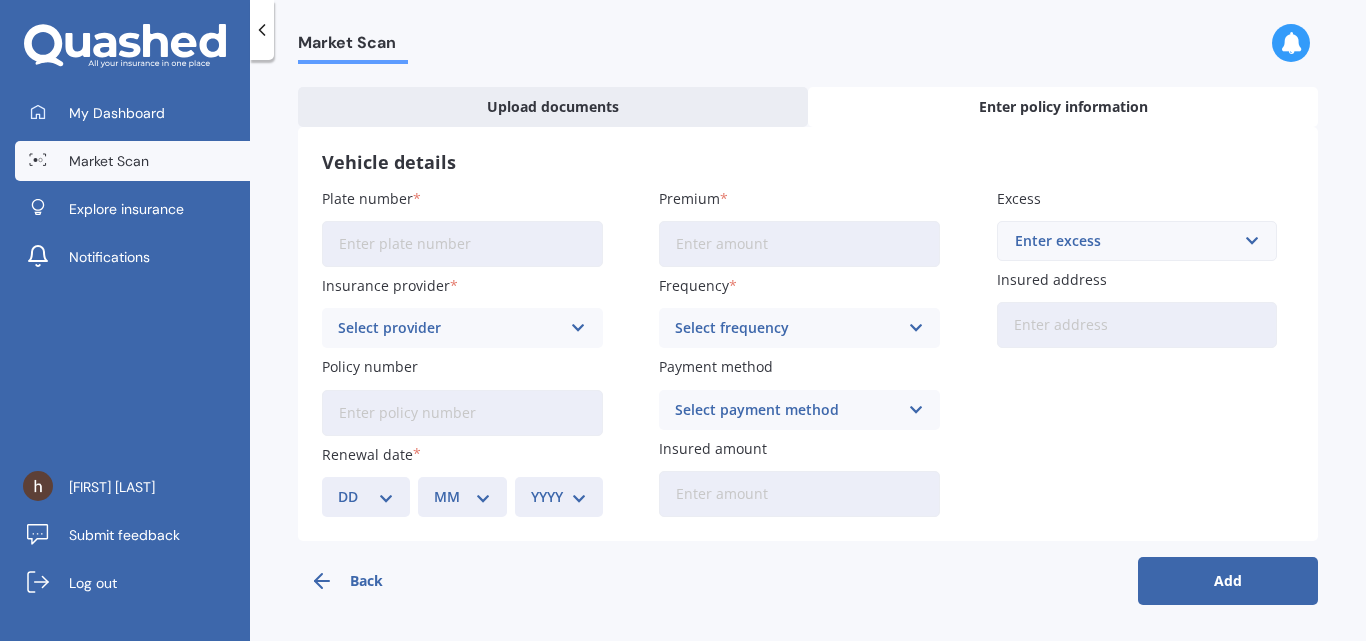 scroll, scrollTop: 0, scrollLeft: 0, axis: both 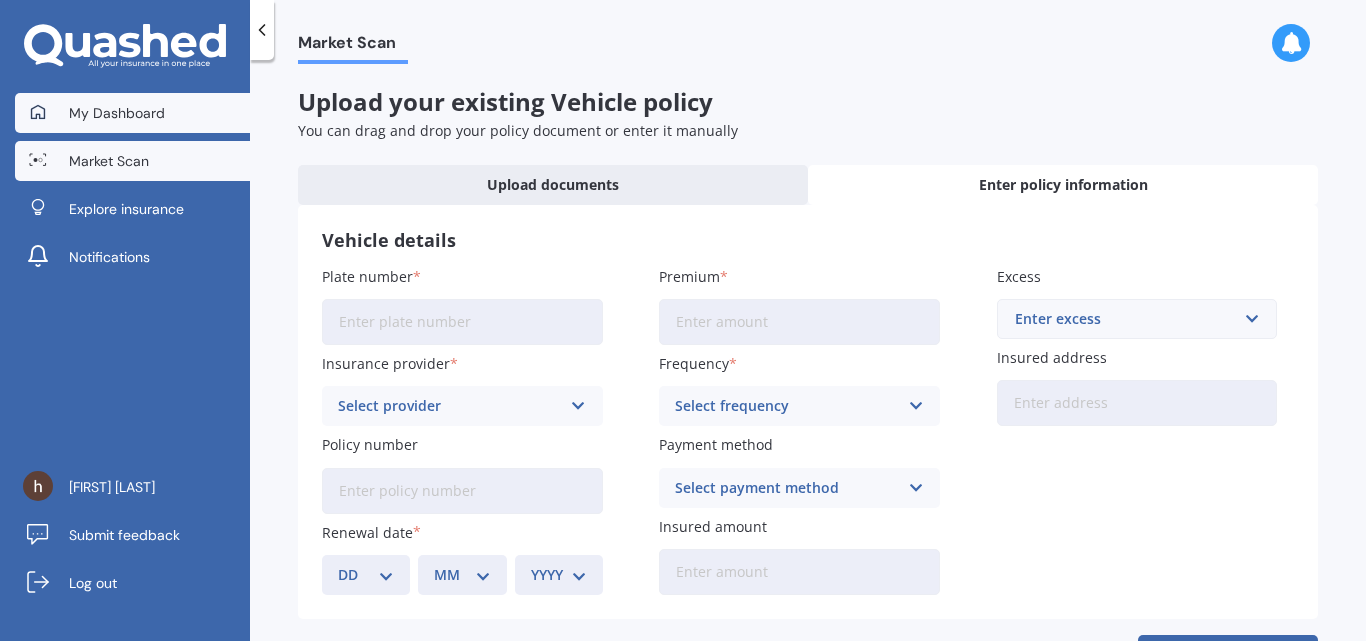click on "My Dashboard" at bounding box center [132, 113] 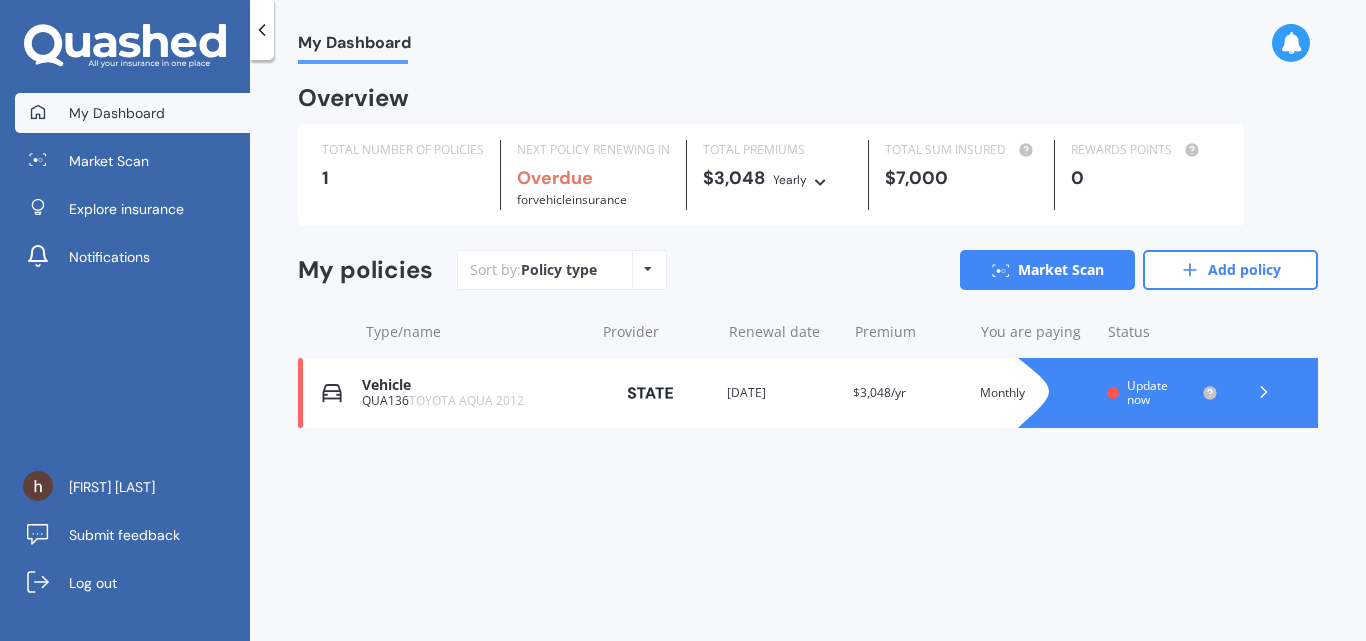 click 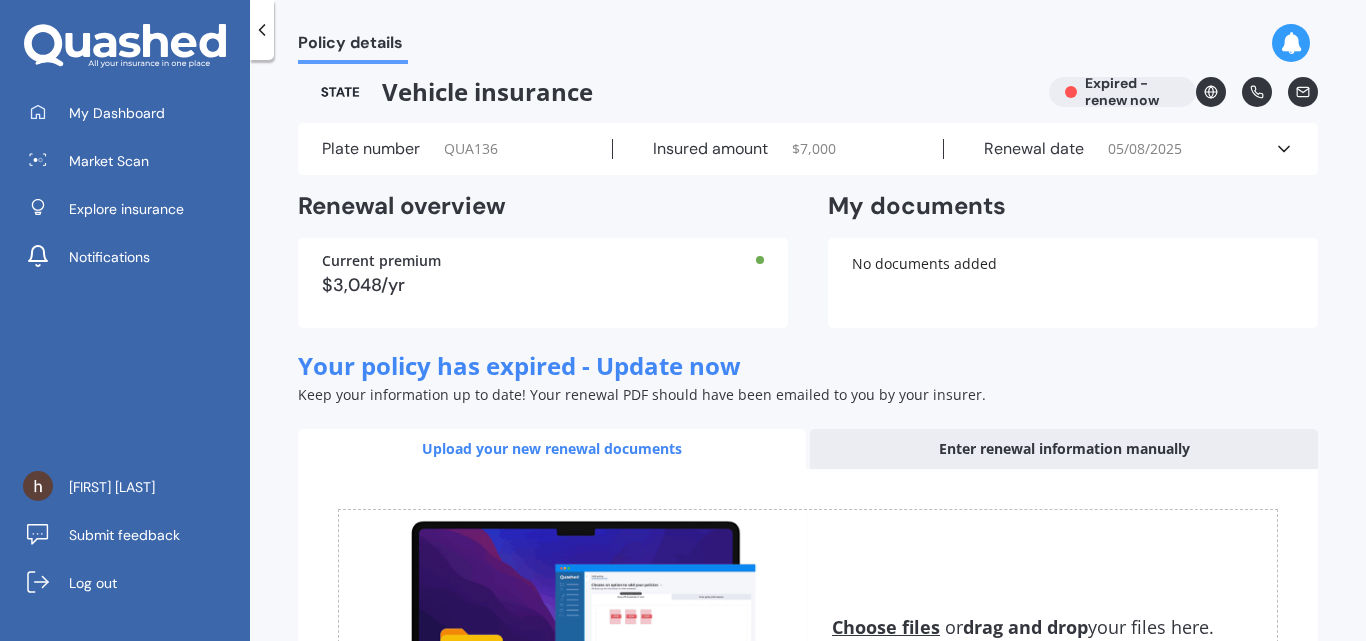 scroll, scrollTop: 0, scrollLeft: 0, axis: both 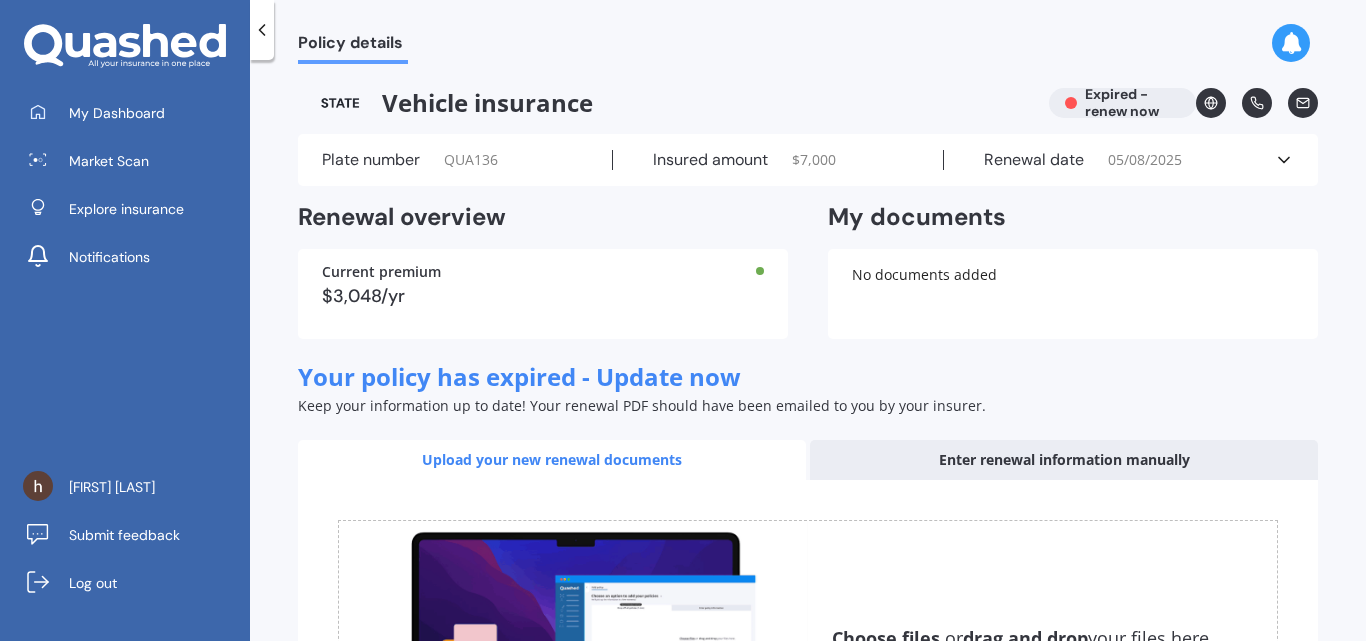 click on "Vehicle insurance Expired - renew now" at bounding box center (808, 103) 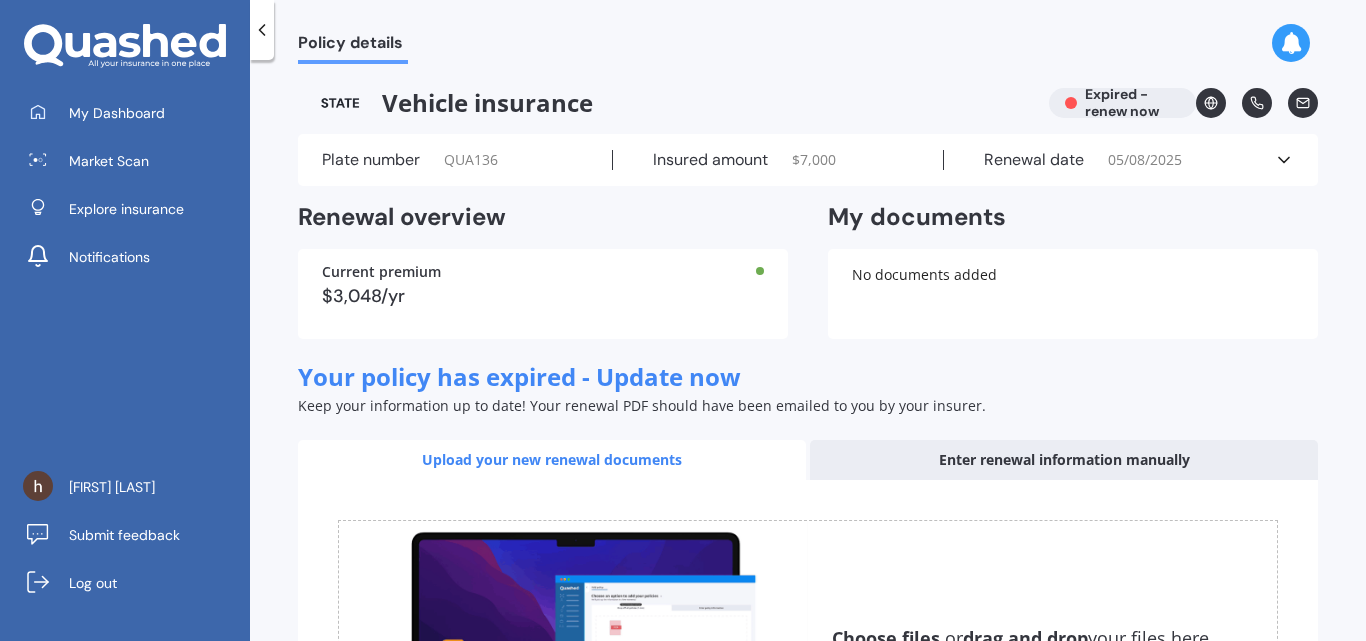 click at bounding box center (1211, 103) 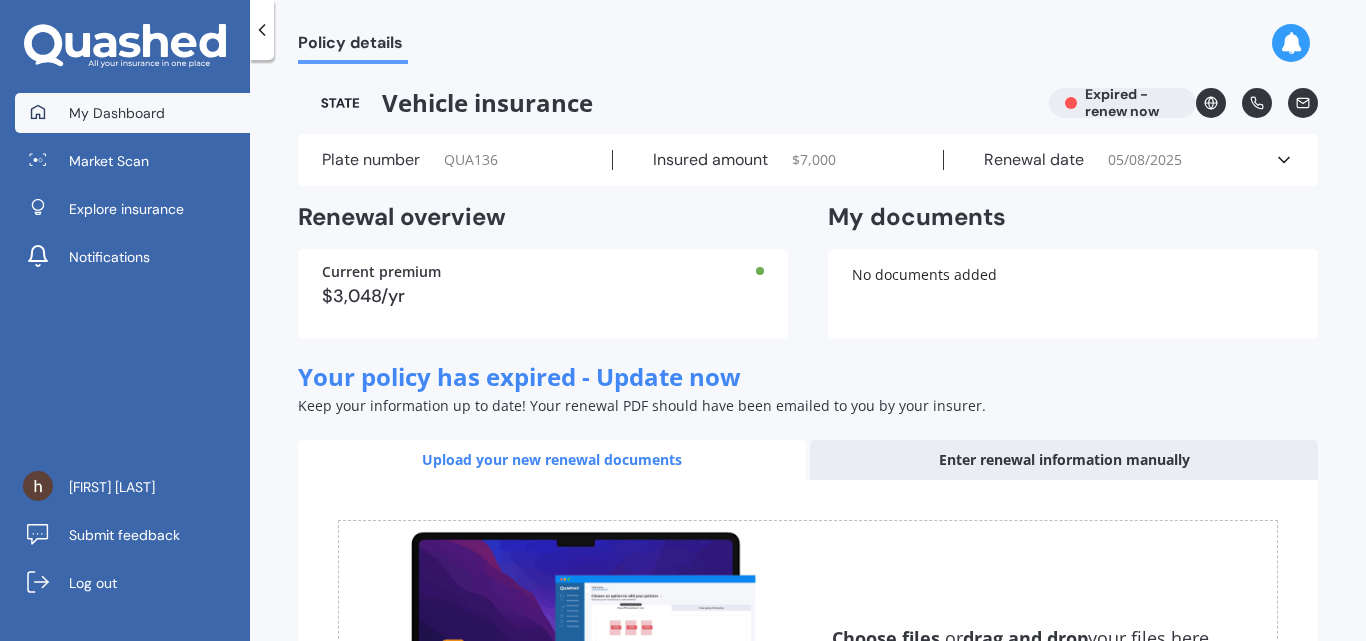 click on "My Dashboard" at bounding box center [117, 113] 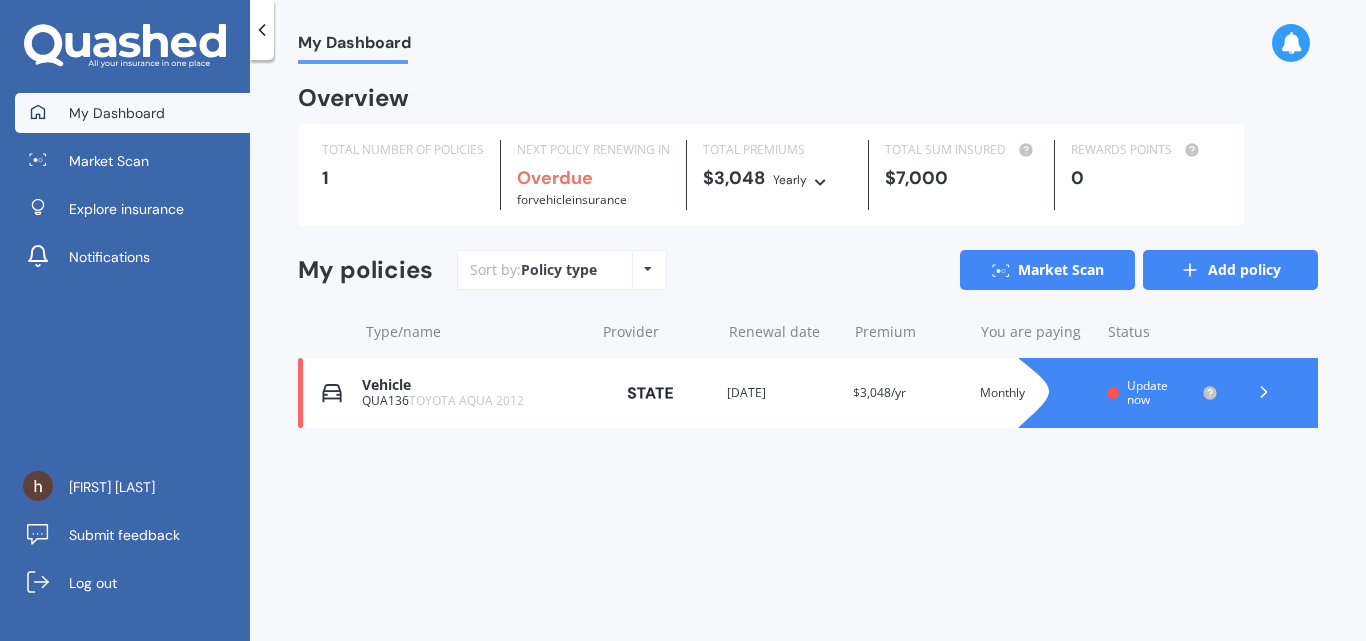 click on "Add policy" at bounding box center (1230, 270) 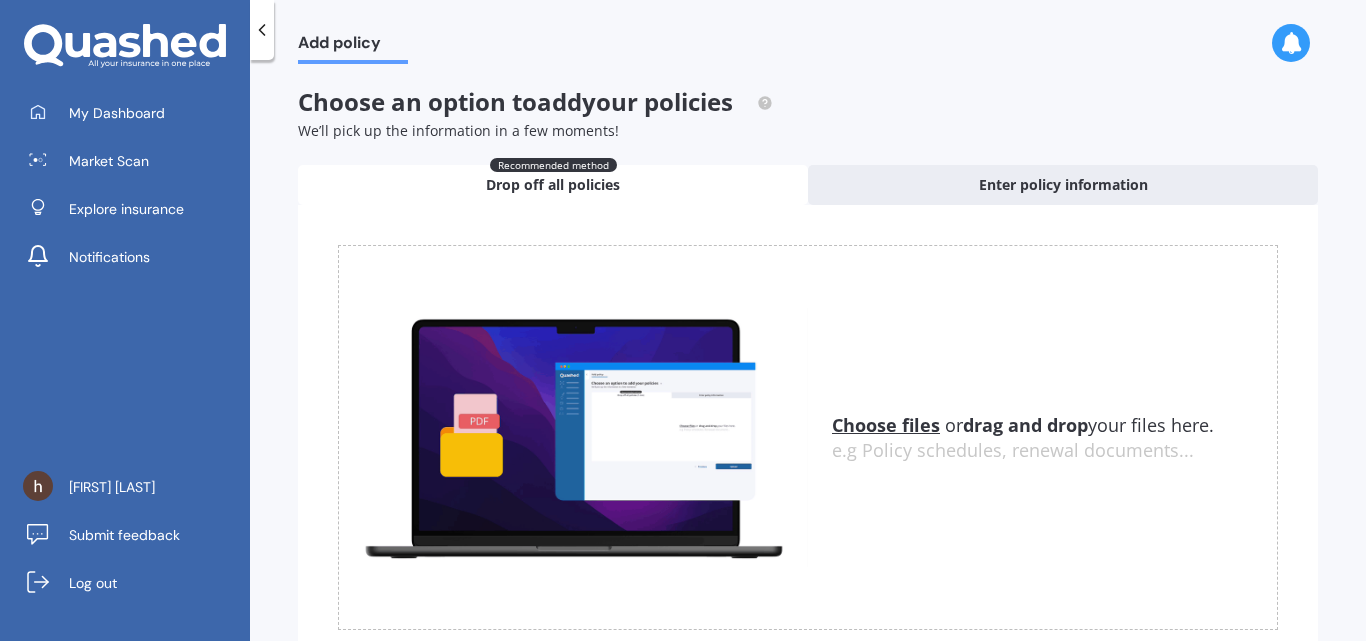 click at bounding box center [262, 30] 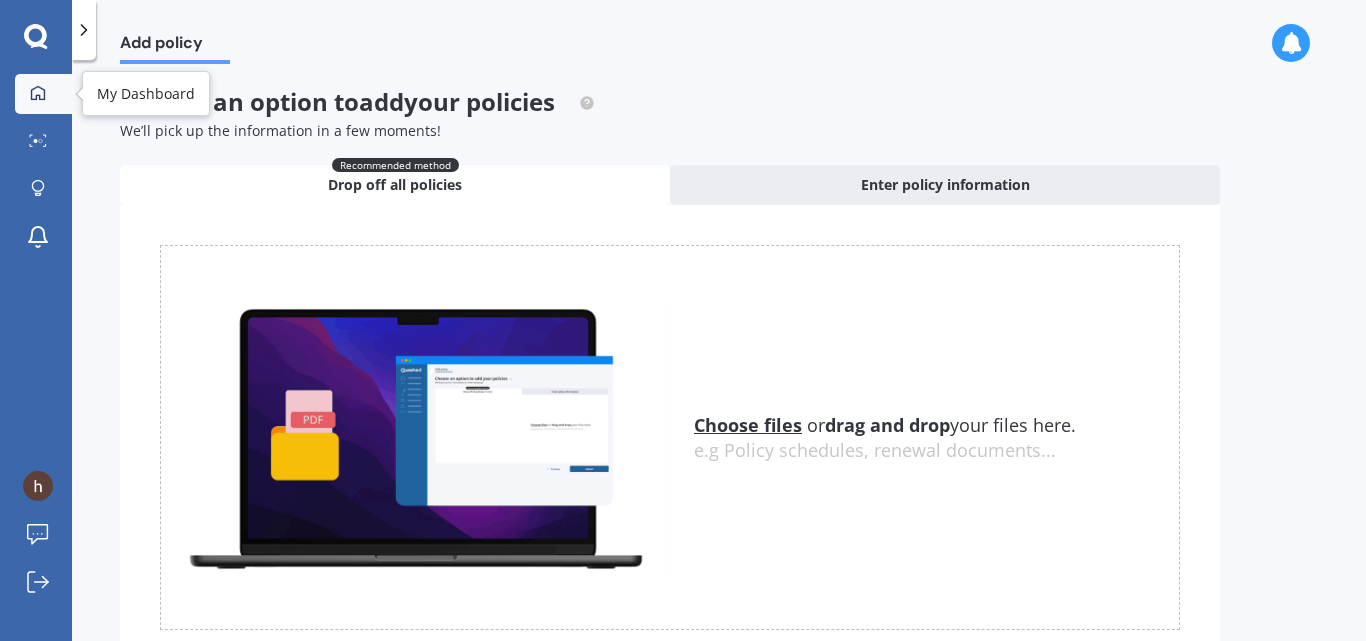 click on "My Dashboard" at bounding box center [43, 94] 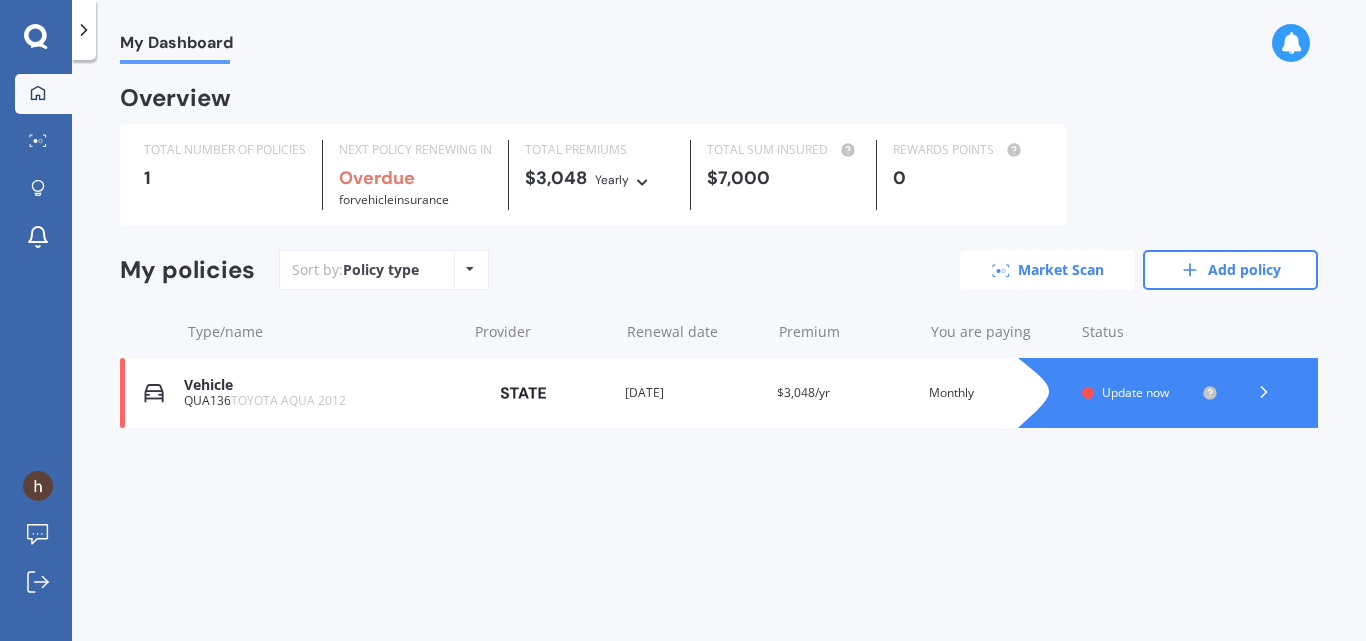 click on "Market Scan" at bounding box center (1047, 270) 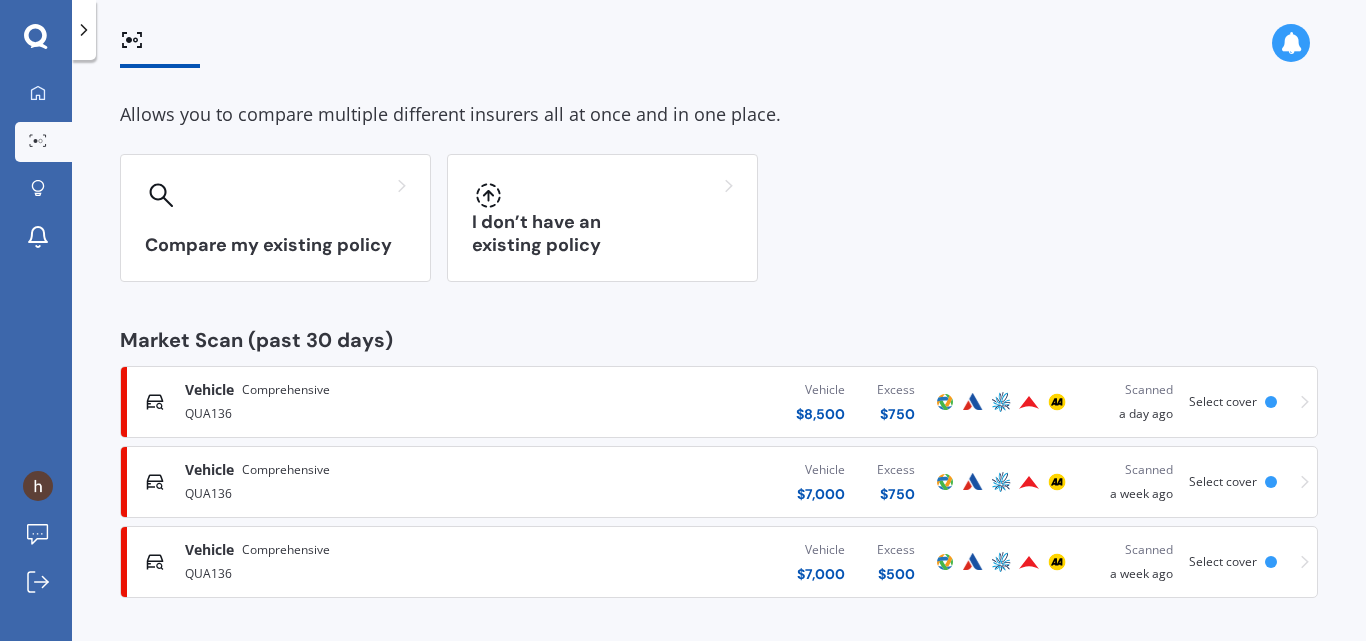 scroll, scrollTop: 78, scrollLeft: 0, axis: vertical 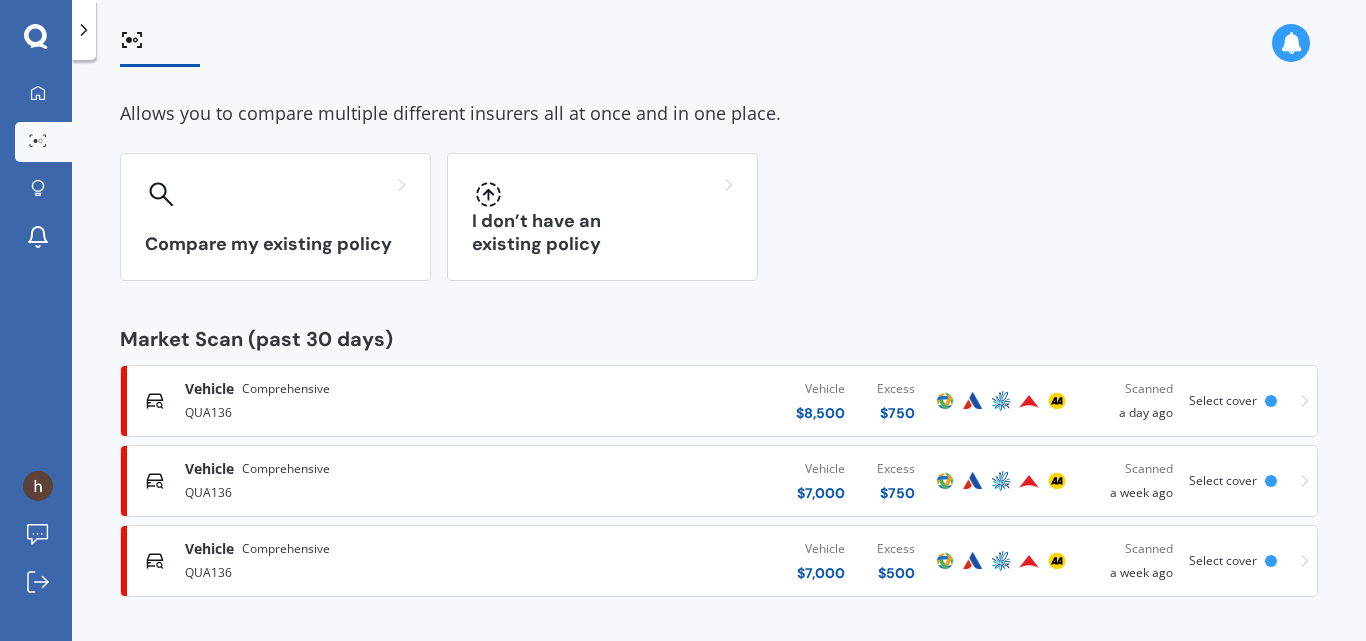 click on "Excess" at bounding box center [896, 389] 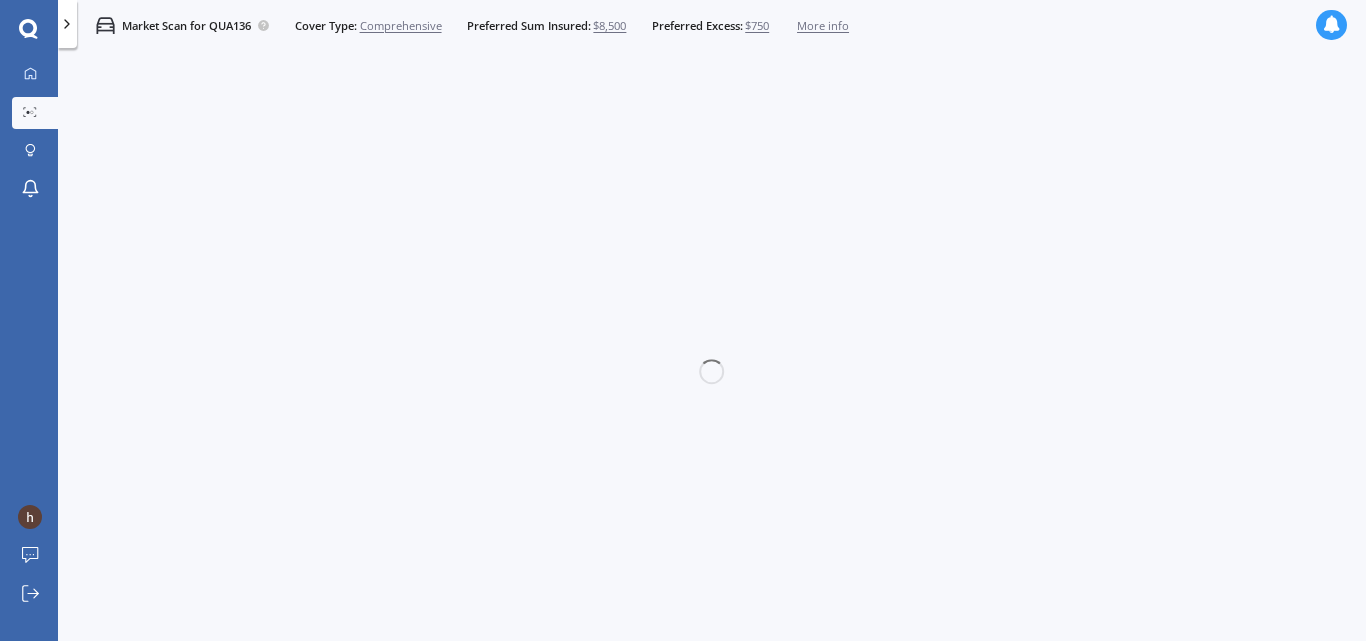 scroll, scrollTop: 0, scrollLeft: 0, axis: both 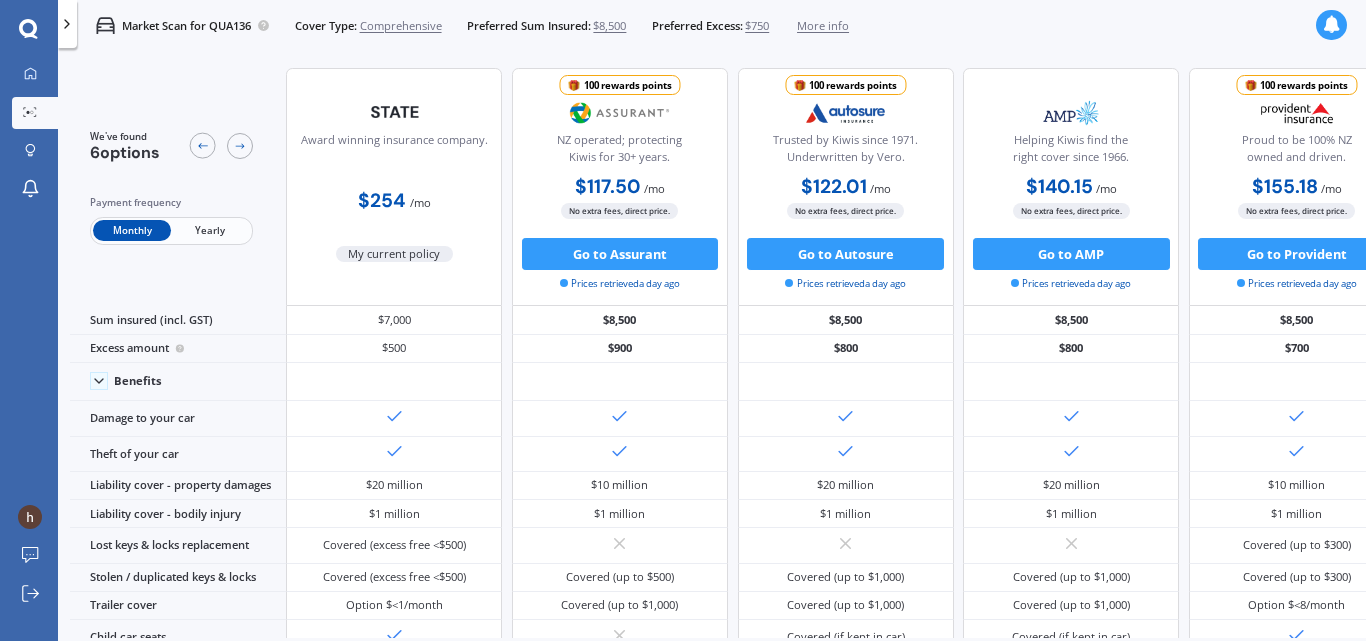 click on "$750" at bounding box center [757, 26] 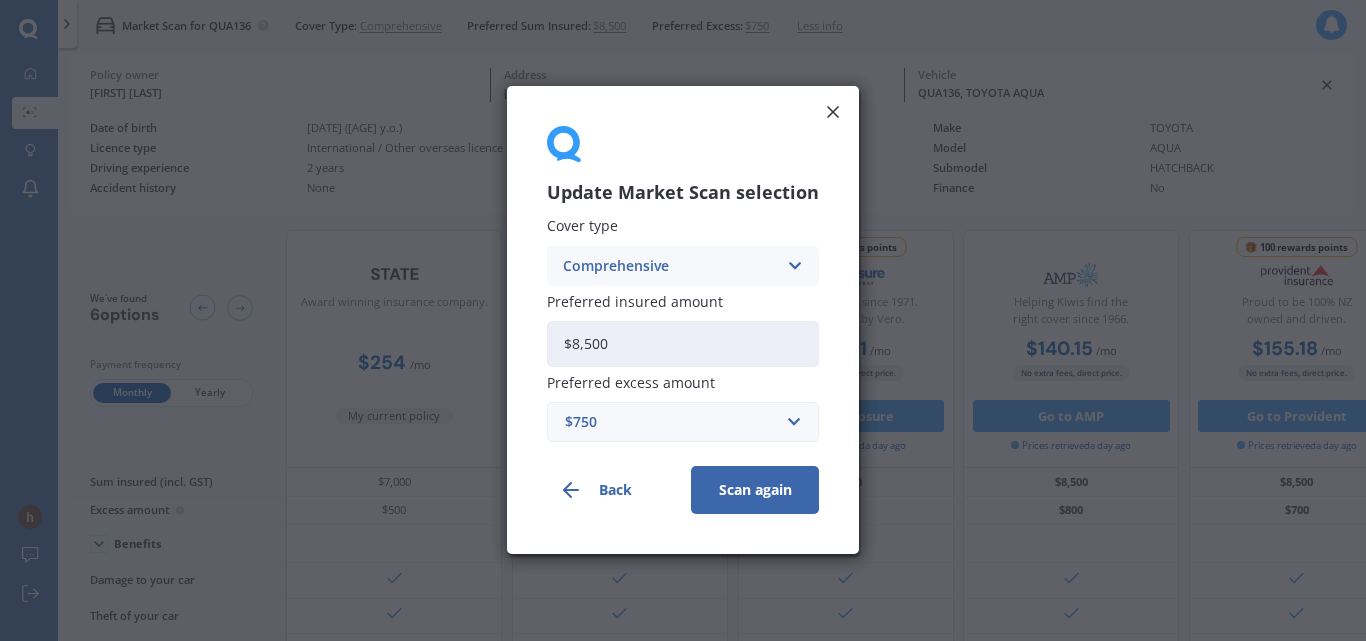 click on "Preferred excess amount $750 $100 $400 $500 $750 $1,000 $1,500 $2,000" at bounding box center [683, 408] 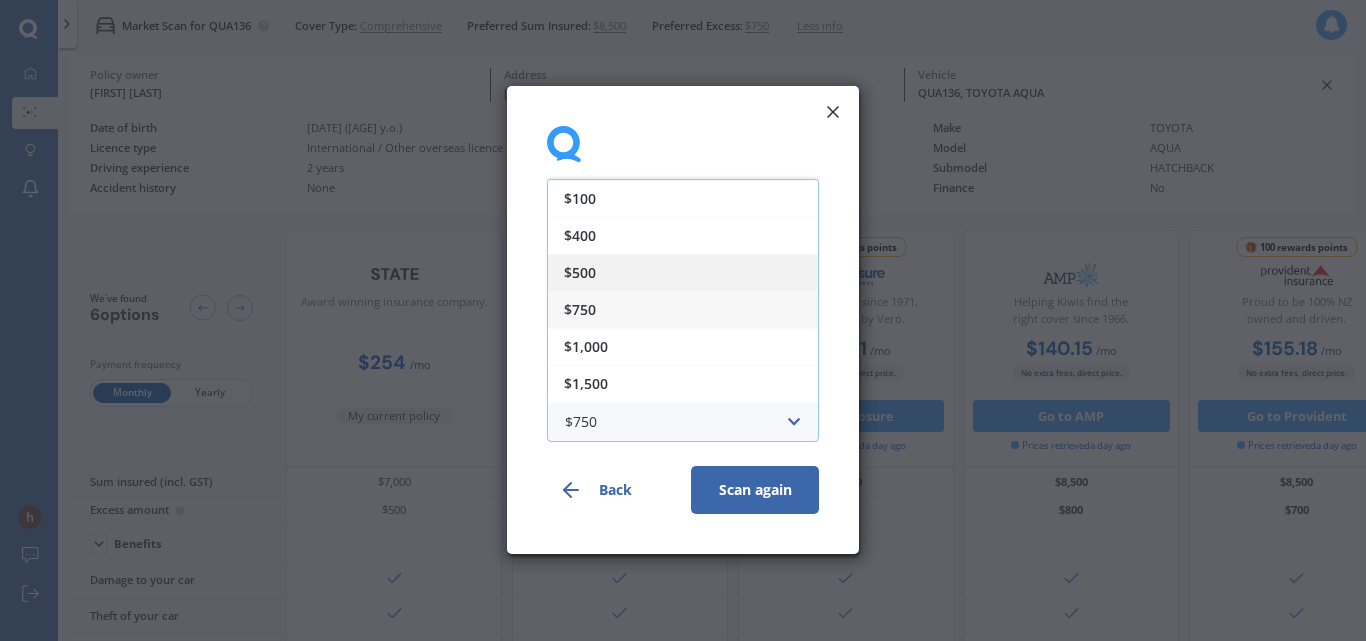 click on "$500" at bounding box center (683, 272) 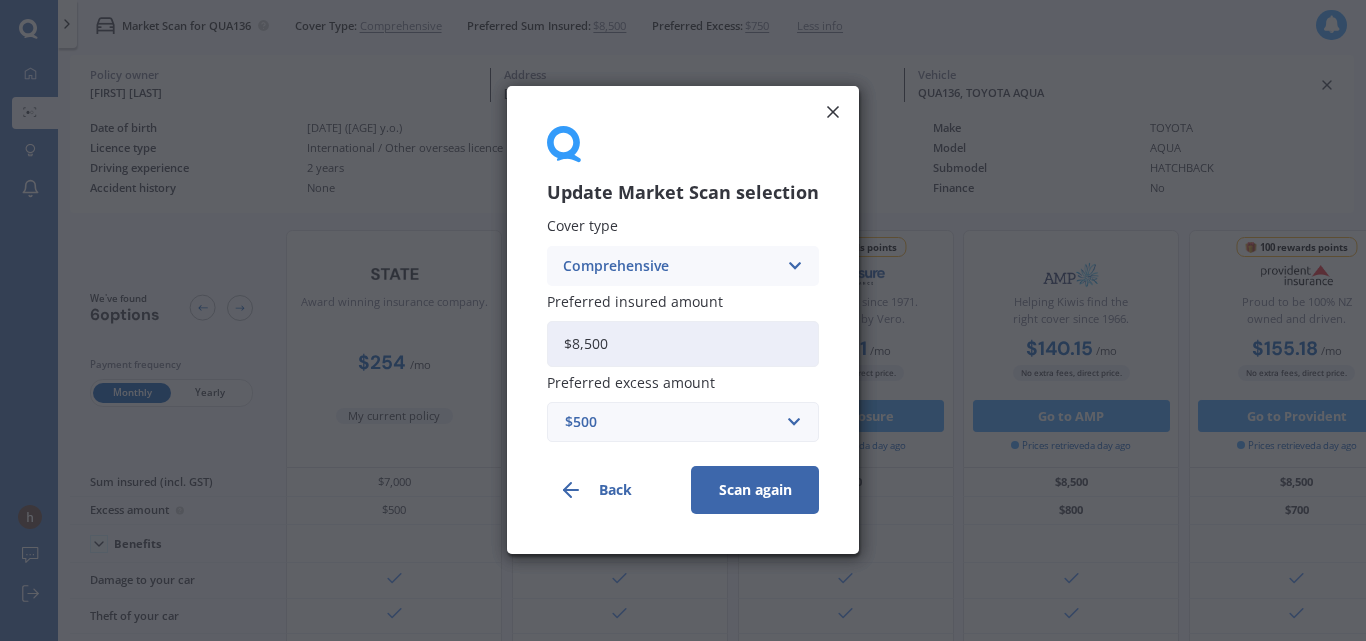 click on "Scan again" at bounding box center [755, 491] 